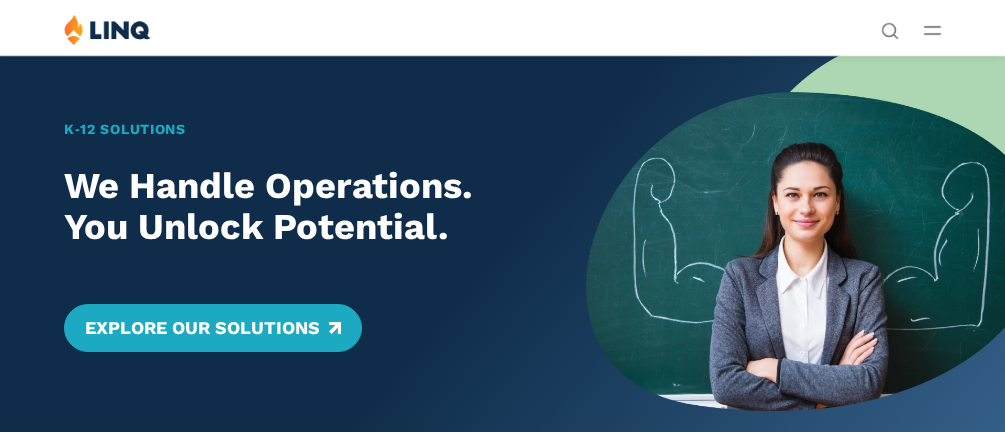 scroll, scrollTop: 0, scrollLeft: 0, axis: both 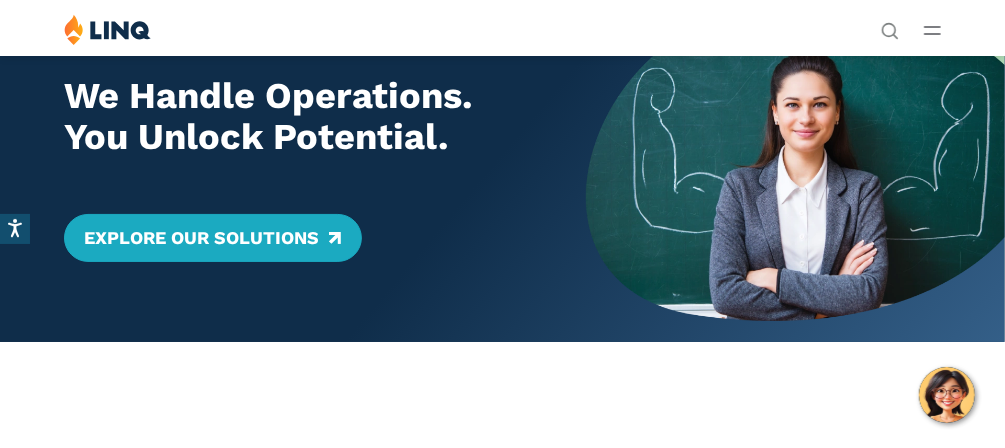 click 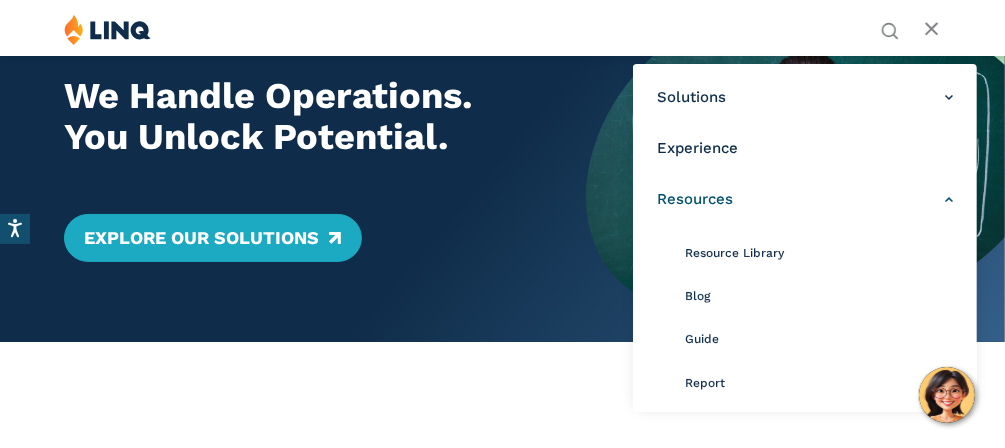 click on "Resources" at bounding box center (805, 199) 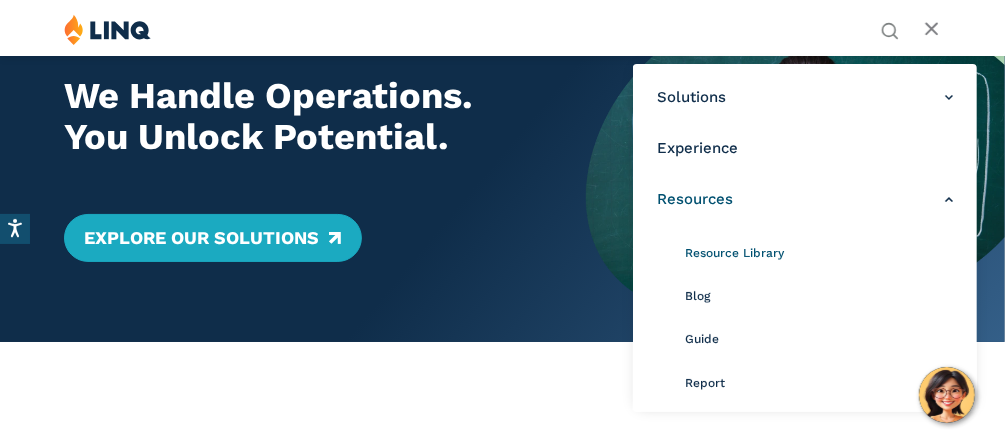 click on "Resource Library" at bounding box center (734, 253) 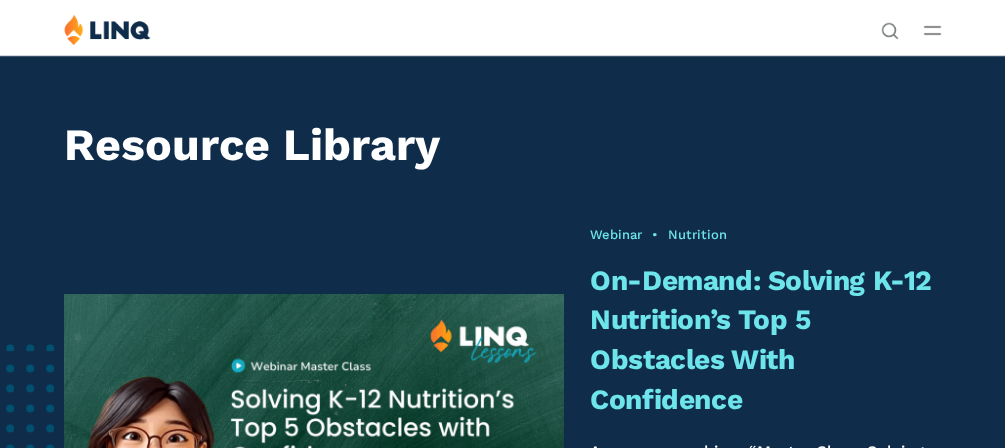 scroll, scrollTop: 0, scrollLeft: 0, axis: both 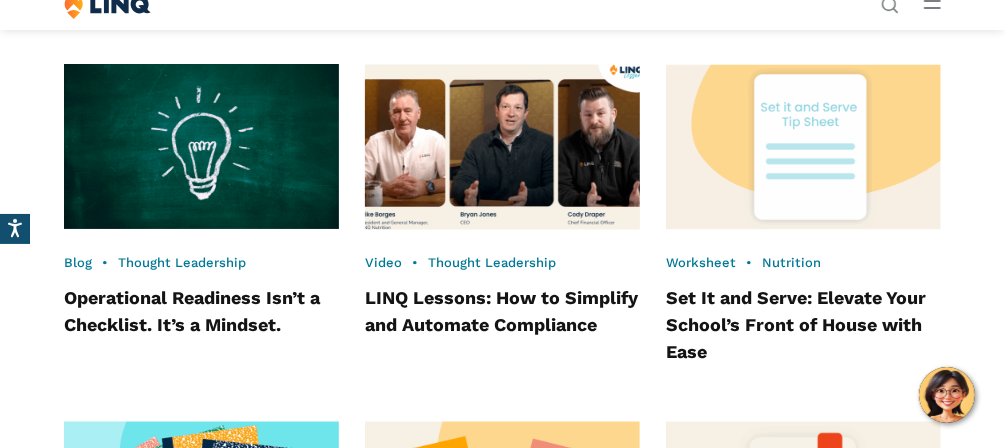 click at bounding box center (502, 147) 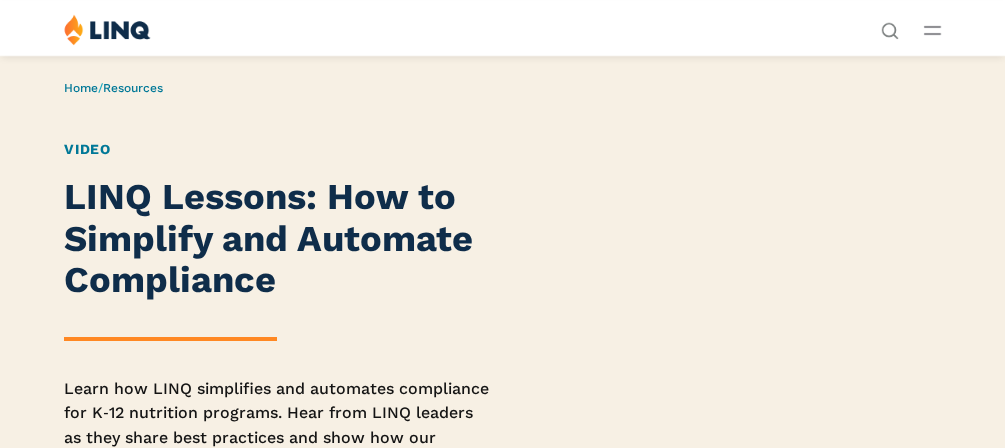 scroll, scrollTop: 0, scrollLeft: 0, axis: both 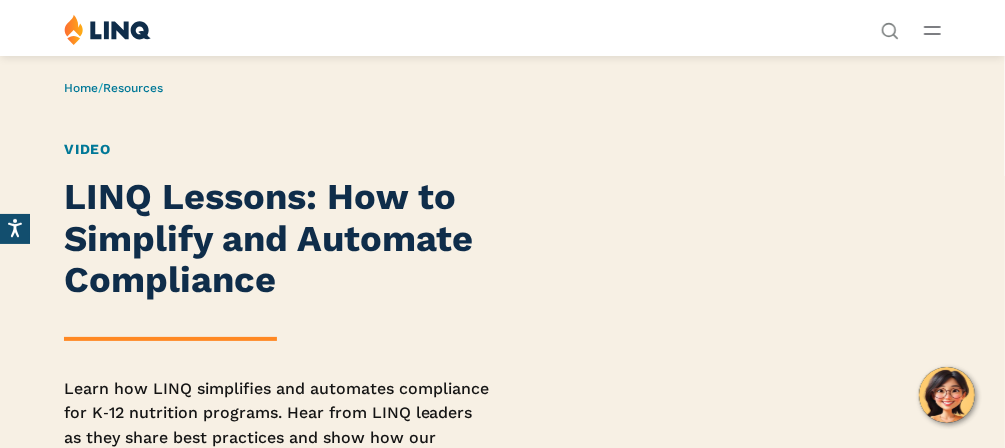 click on "LINQ Lessons: How to Simplify and Automate Compliance
Learn how LINQ simplifies and automates compliance for K‑12 nutrition programs. Hear from LINQ leaders as they share best practices and show how our software helps nutrition directors save time, reduce stress, and focus more on supporting students." at bounding box center [276, 351] 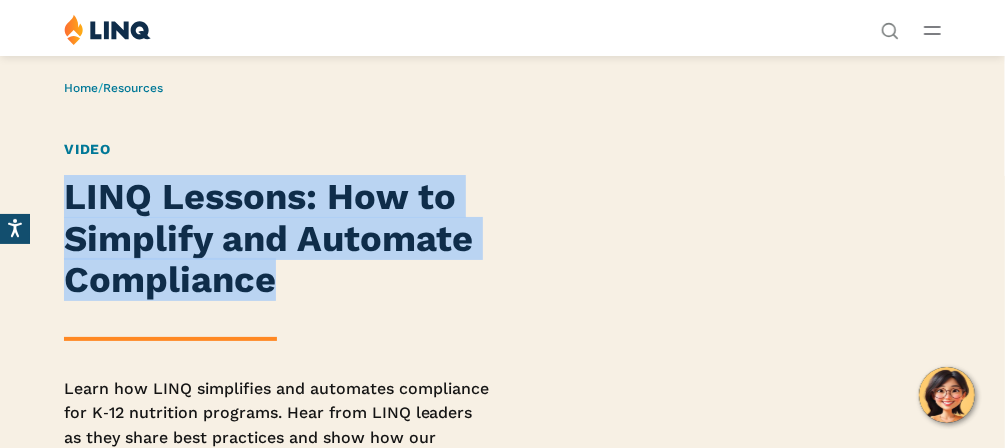 drag, startPoint x: 90, startPoint y: 215, endPoint x: 264, endPoint y: 293, distance: 190.68298 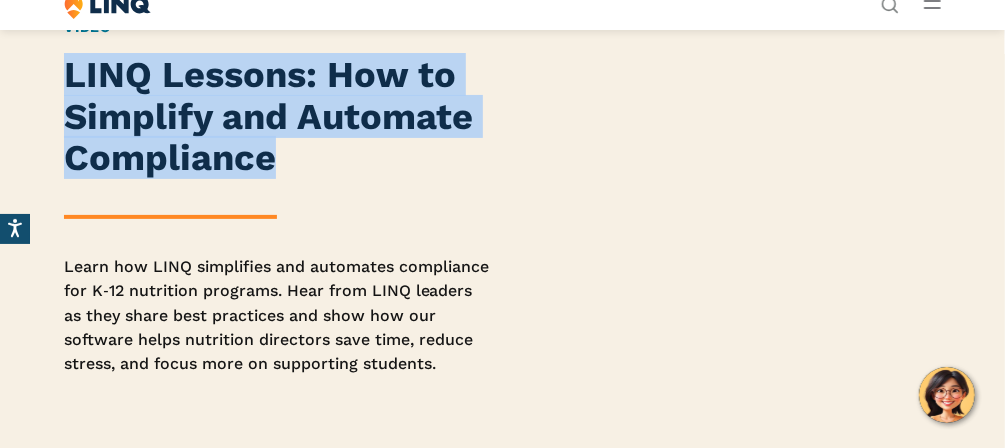 scroll, scrollTop: 129, scrollLeft: 0, axis: vertical 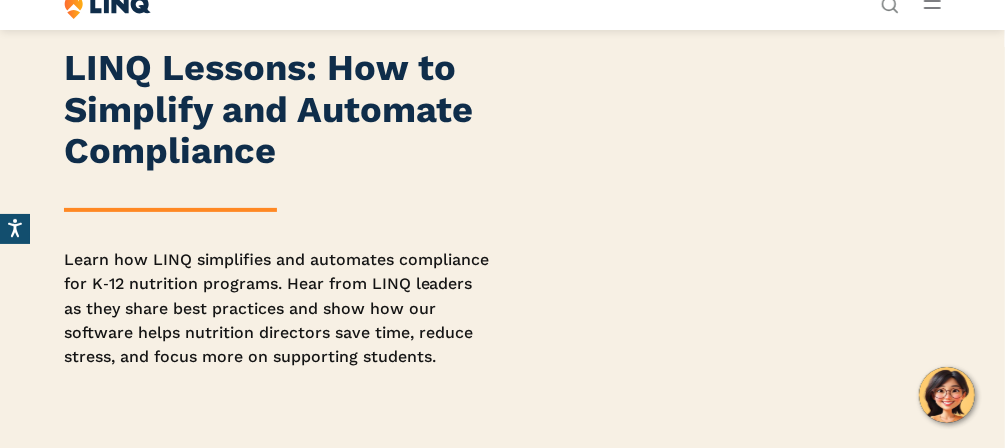 click on "Learn how LINQ simplifies and automates compliance for K‑12 nutrition programs. Hear from LINQ leaders as they share best practices and show how our software helps nutrition directors save time, reduce stress, and focus more on supporting students." at bounding box center (276, 309) 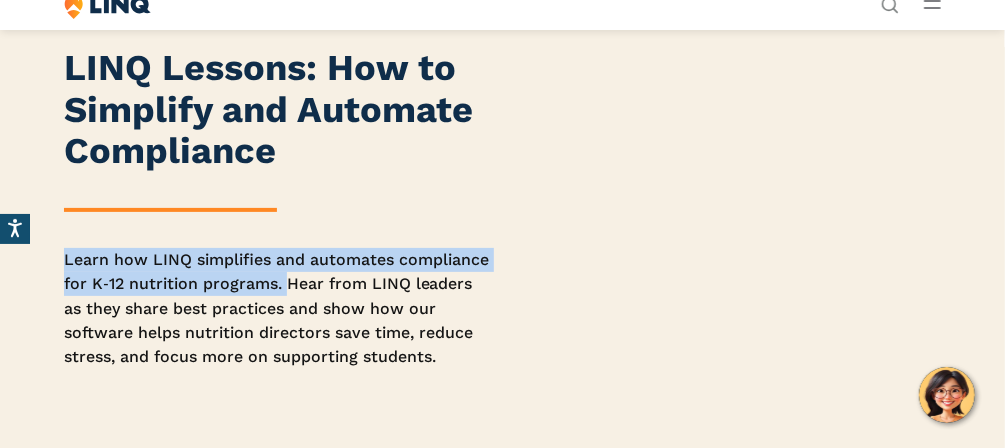 drag, startPoint x: 67, startPoint y: 257, endPoint x: 374, endPoint y: 288, distance: 308.5612 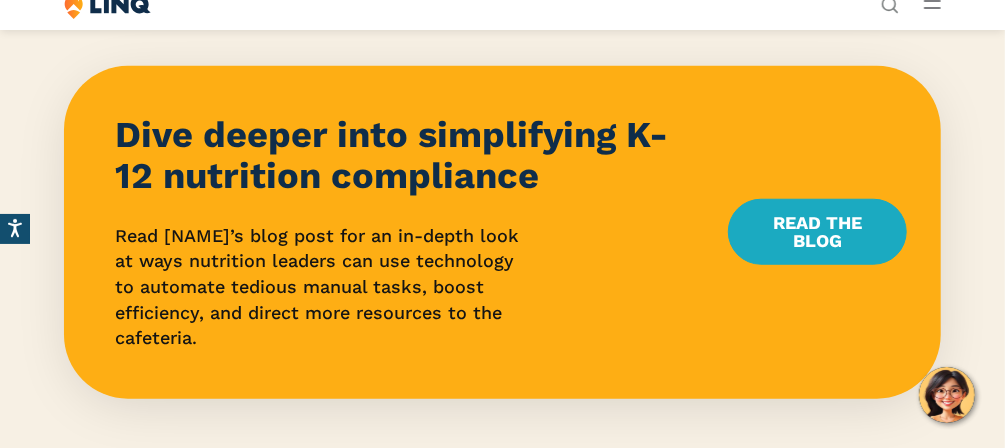 scroll, scrollTop: 675, scrollLeft: 0, axis: vertical 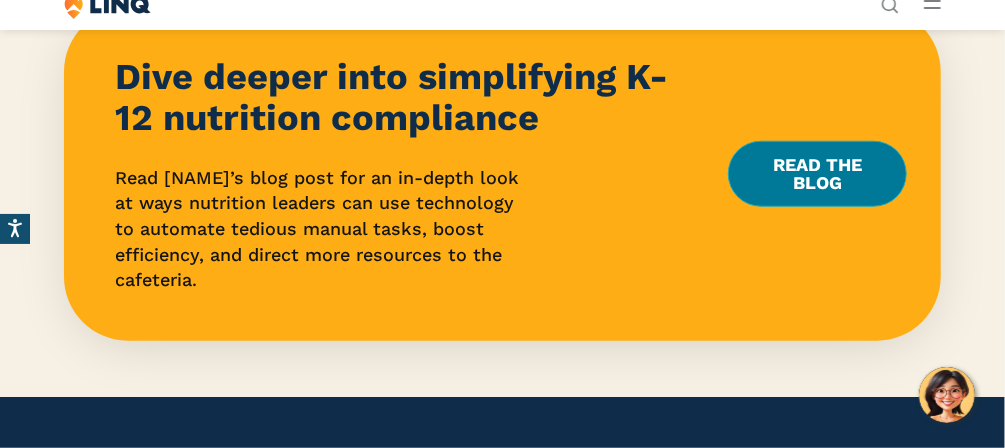 click on "Read the Blog" at bounding box center (817, 174) 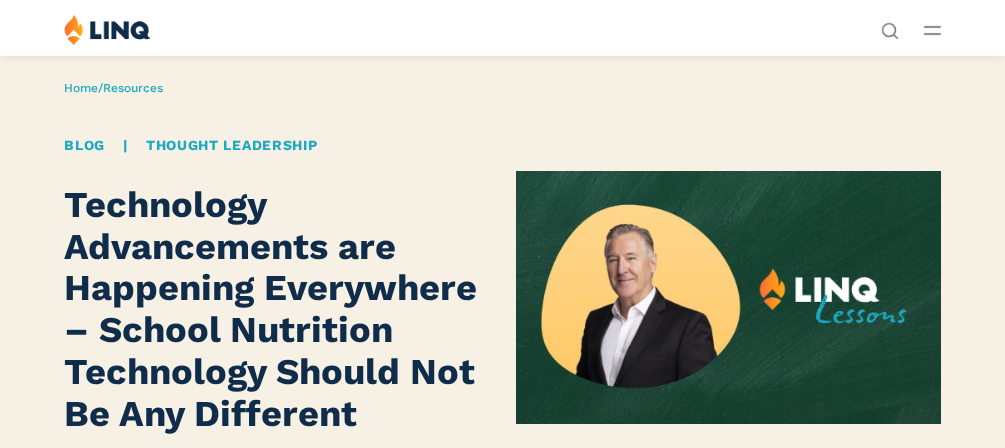scroll, scrollTop: 0, scrollLeft: 0, axis: both 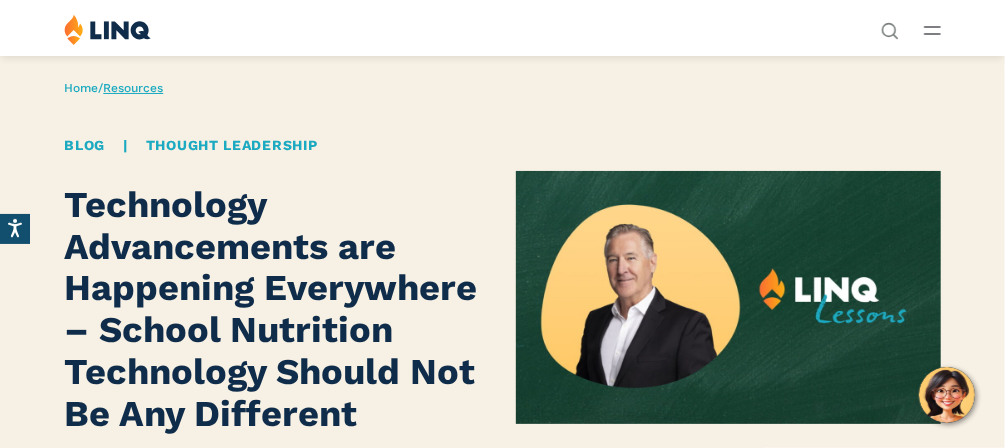 click on "Resources" at bounding box center [133, 88] 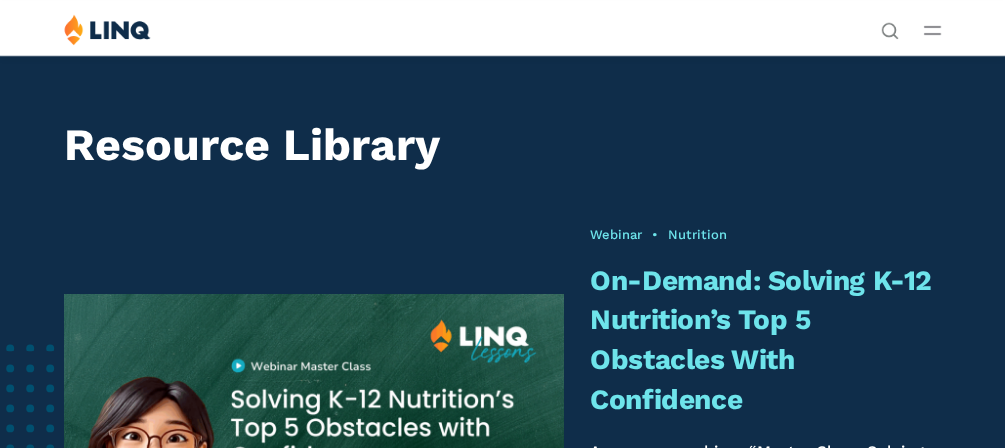 scroll, scrollTop: 0, scrollLeft: 0, axis: both 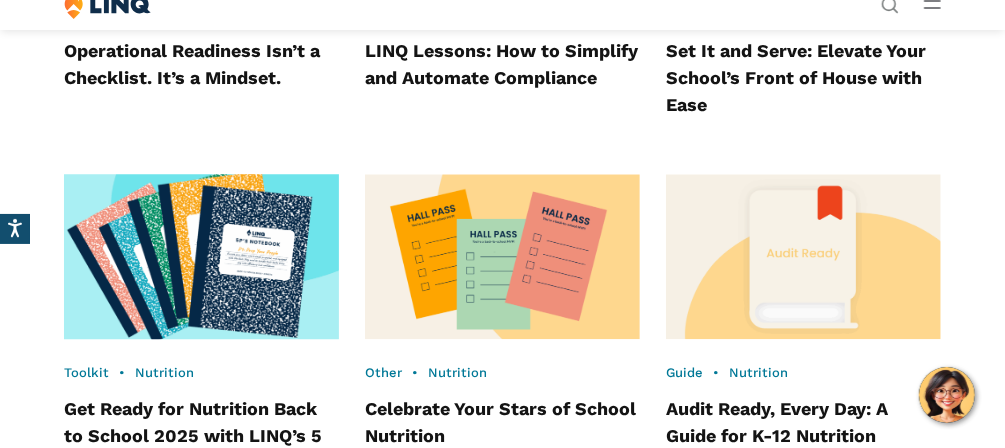 click at bounding box center (202, 257) 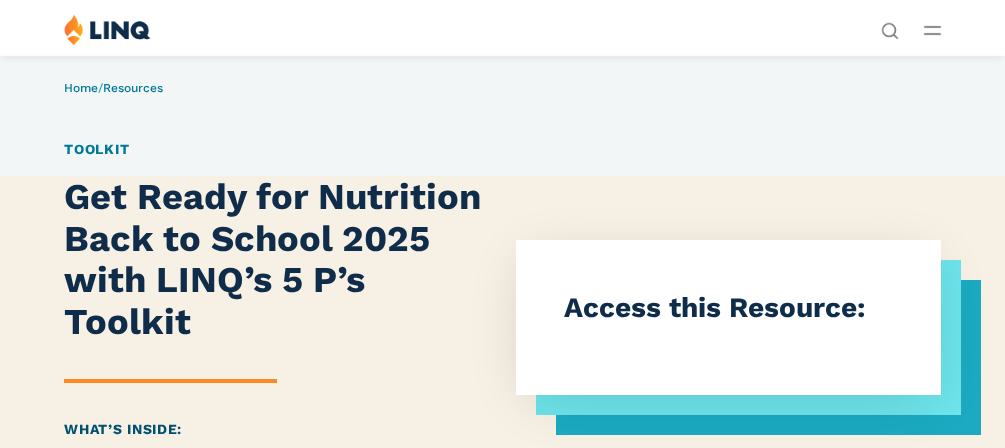 scroll, scrollTop: 0, scrollLeft: 0, axis: both 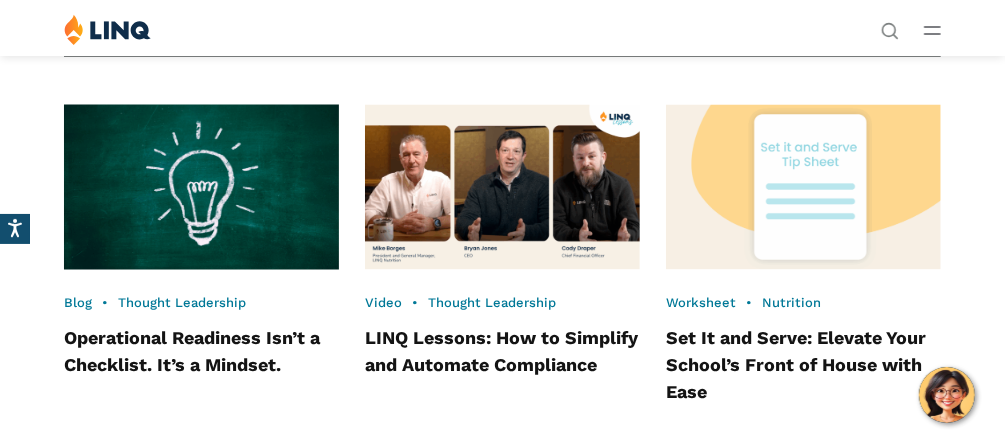 click at bounding box center [202, 188] 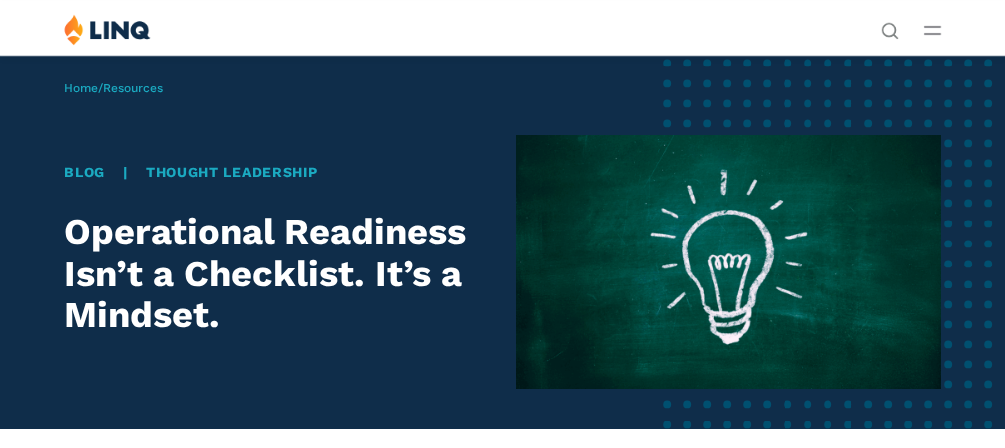 scroll, scrollTop: 0, scrollLeft: 0, axis: both 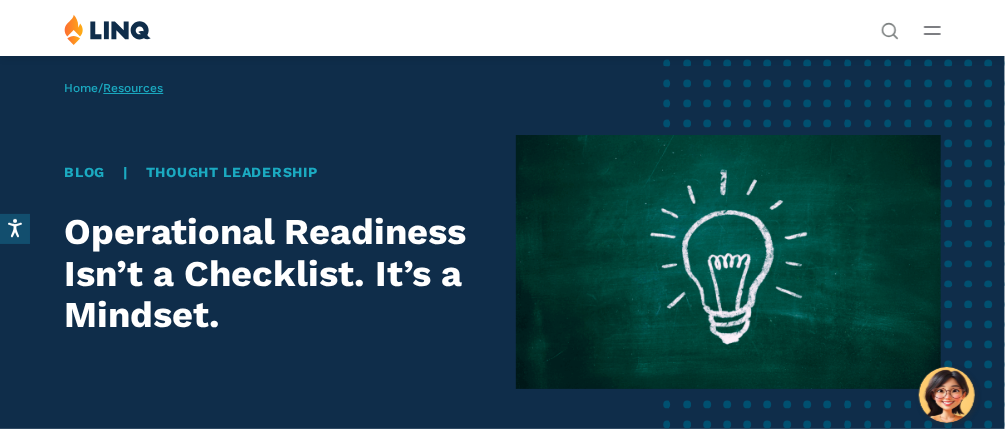 click on "Resources" at bounding box center [133, 88] 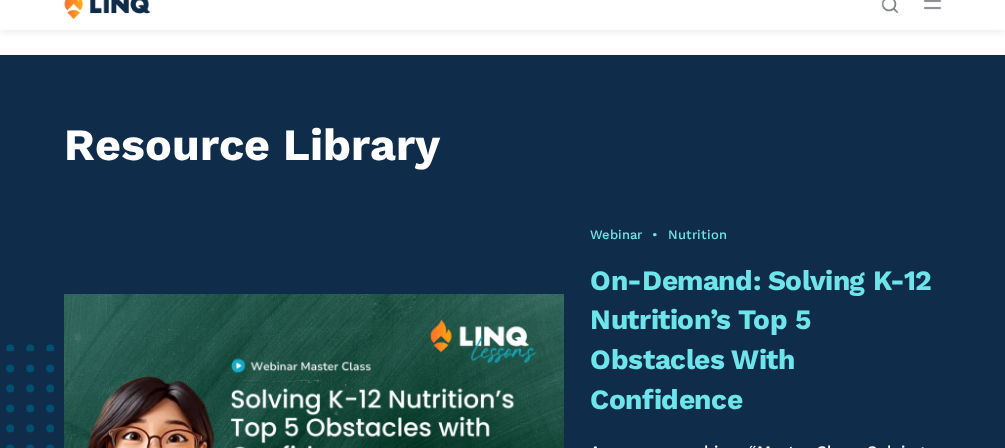 scroll, scrollTop: 674, scrollLeft: 0, axis: vertical 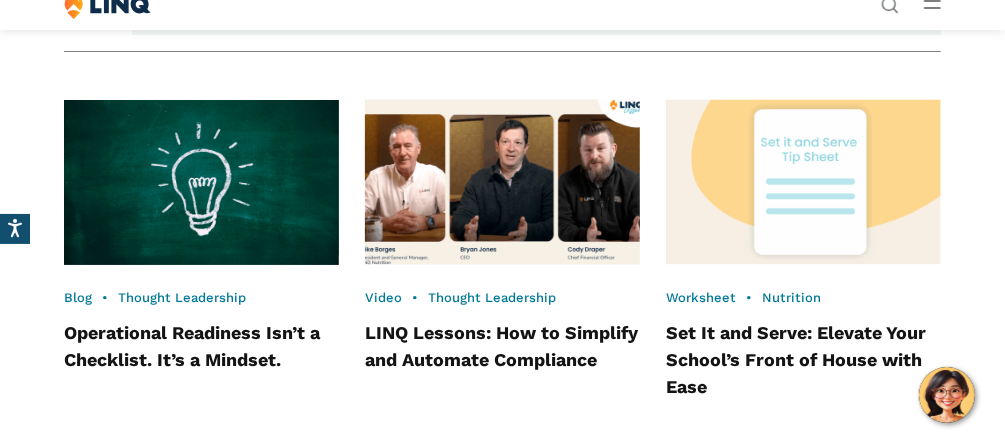 click at bounding box center (502, 183) 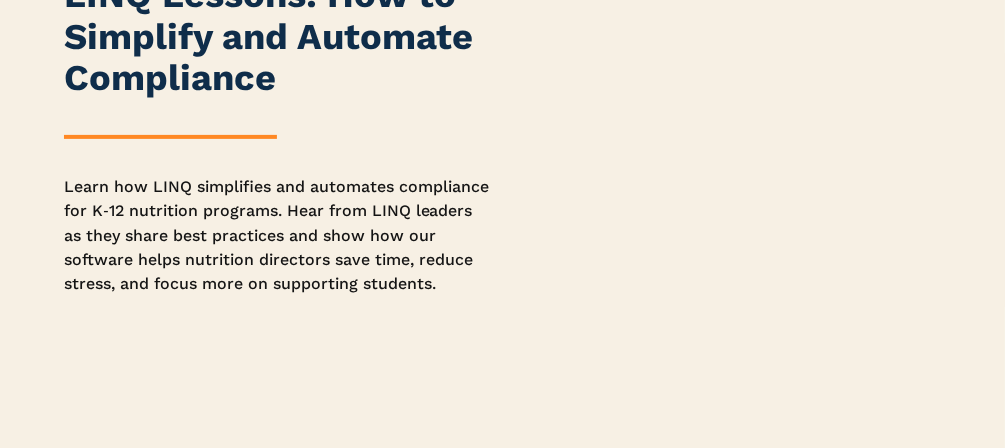 scroll, scrollTop: 0, scrollLeft: 0, axis: both 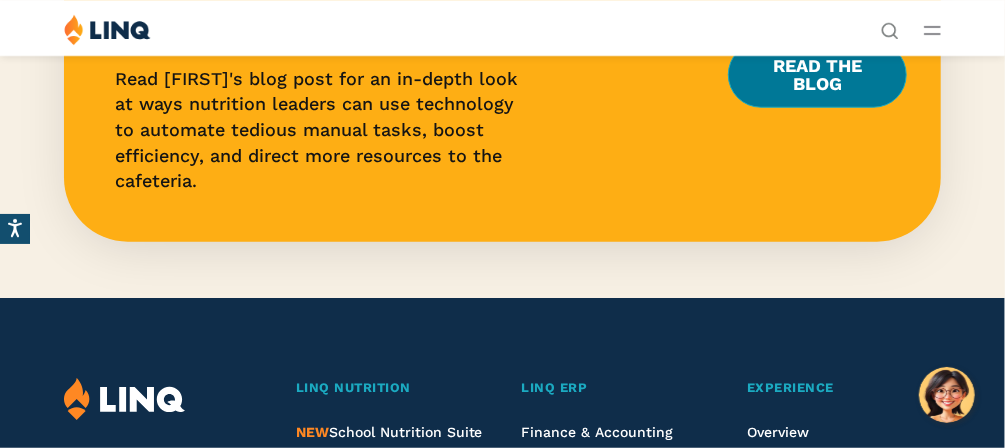 click on "Read the Blog" at bounding box center [817, 75] 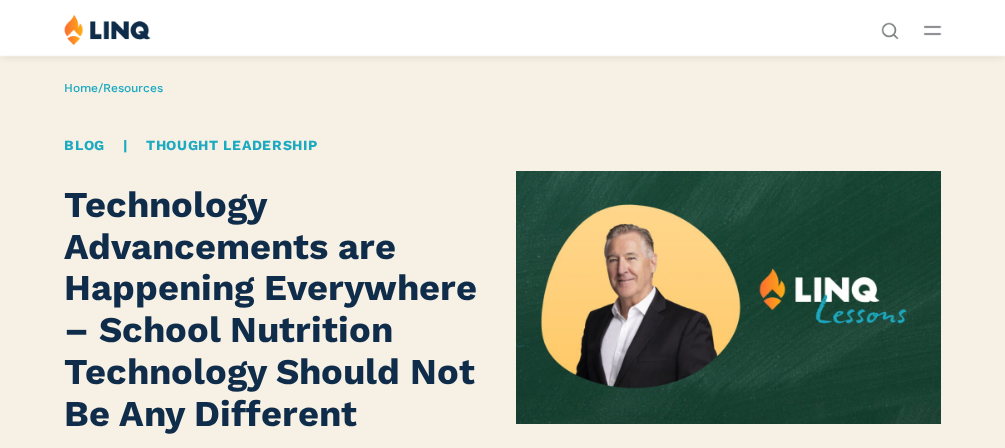 scroll, scrollTop: 0, scrollLeft: 0, axis: both 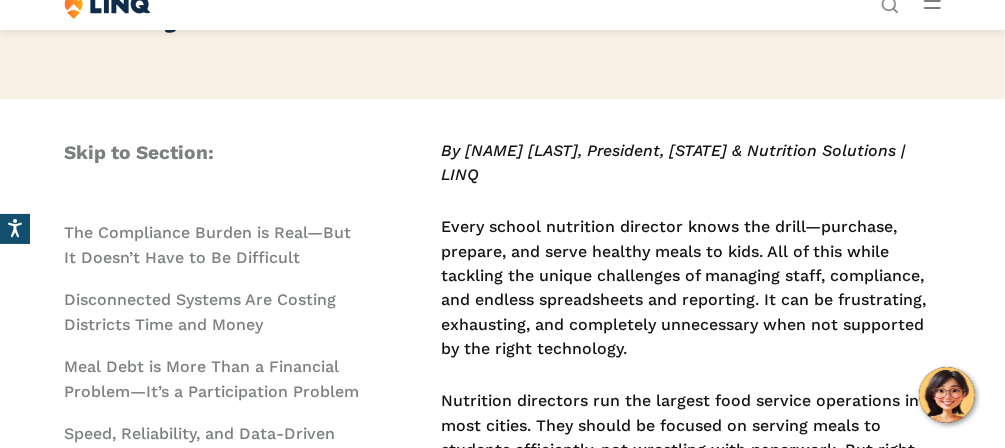 click on "Every school nutrition director knows the drill—purchase, prepare, and serve healthy meals to kids. All of this while tackling the unique challenges of managing staff, compliance, and endless spreadsheets and reporting. It can be frustrating, exhausting, and completely unnecessary when not supported by the right technology." at bounding box center [691, 288] 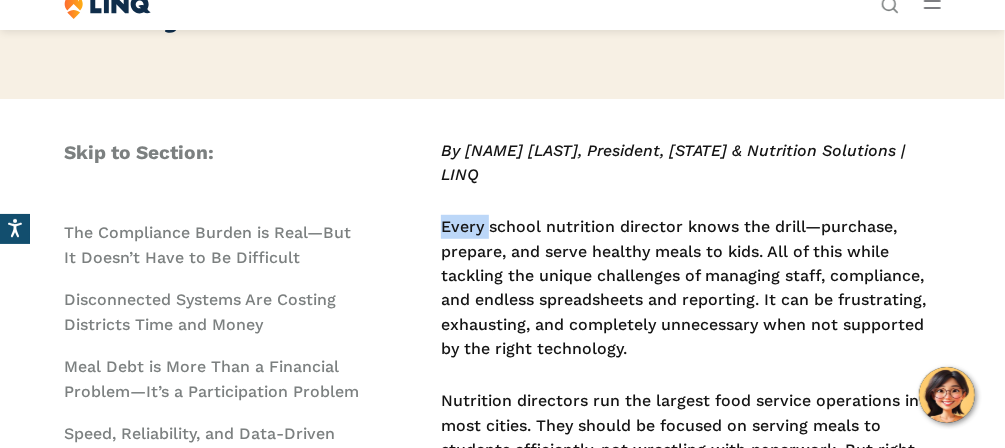 click on "Every school nutrition director knows the drill—purchase, prepare, and serve healthy meals to kids. All of this while tackling the unique challenges of managing staff, compliance, and endless spreadsheets and reporting. It can be frustrating, exhausting, and completely unnecessary when not supported by the right technology." at bounding box center (691, 288) 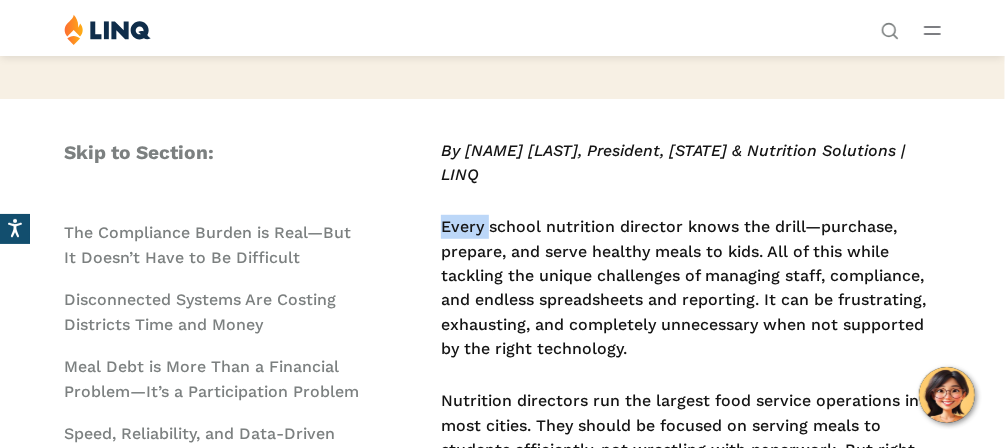 scroll, scrollTop: 0, scrollLeft: 0, axis: both 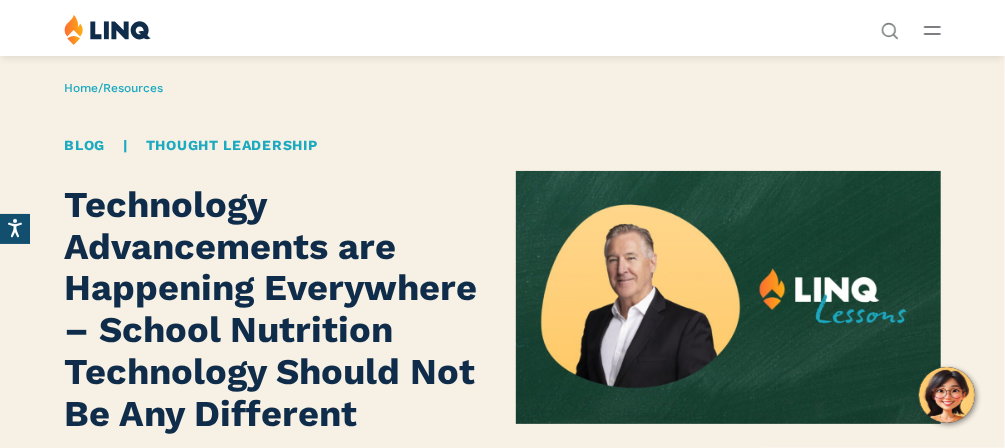 click on "Home  /  Resources" at bounding box center (113, 88) 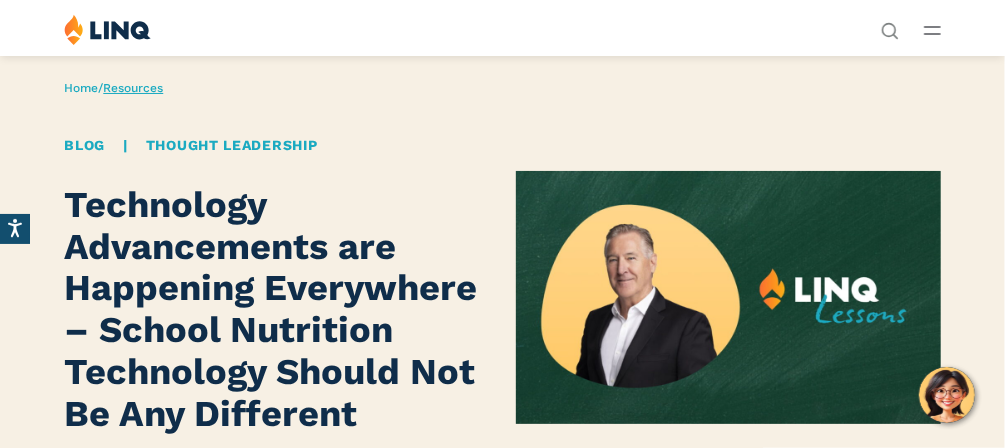 click on "Resources" at bounding box center (133, 88) 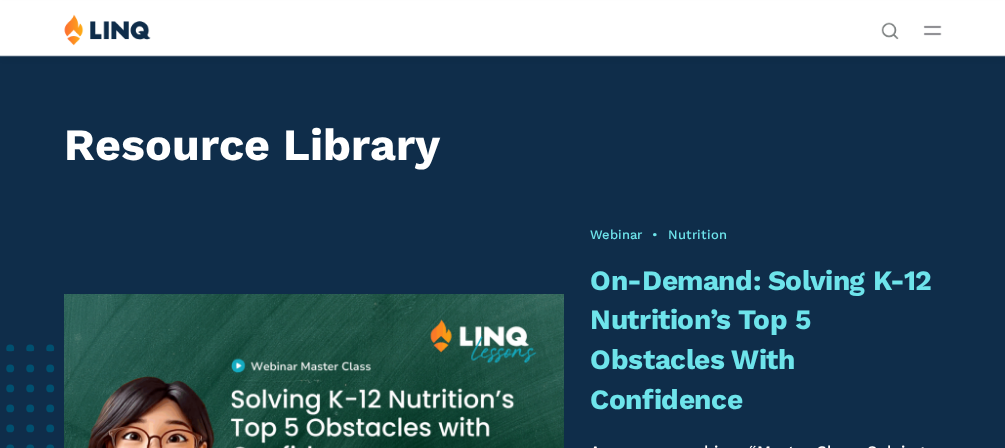 scroll, scrollTop: 0, scrollLeft: 0, axis: both 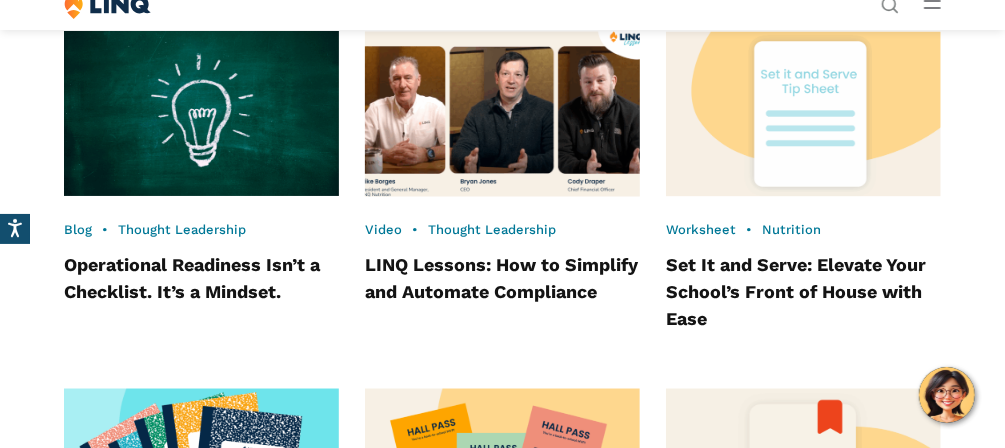 click at bounding box center (502, 114) 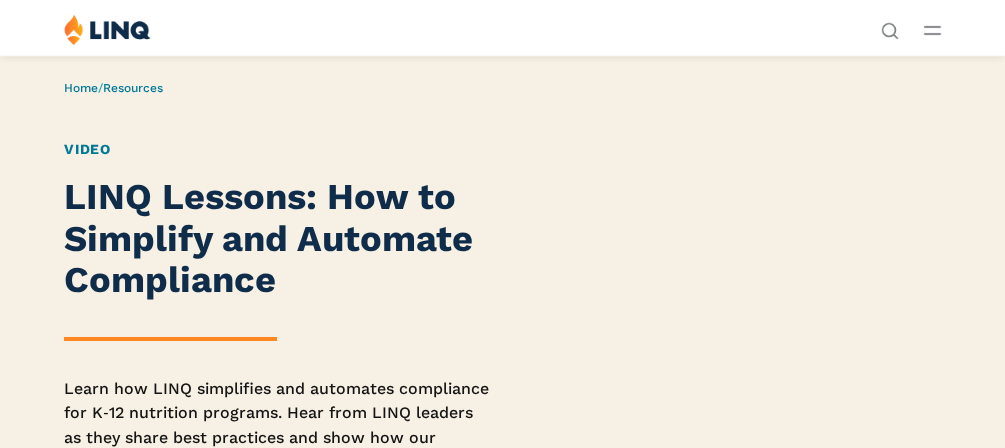 scroll, scrollTop: 0, scrollLeft: 0, axis: both 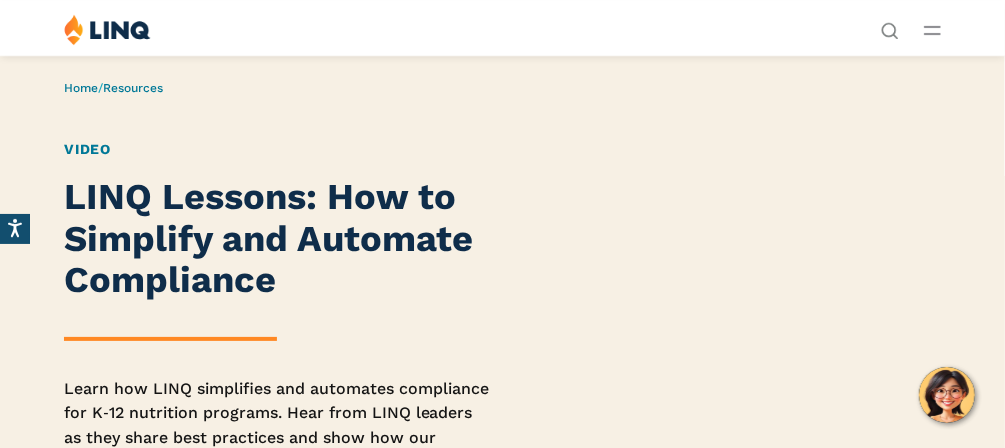 click on "LINQ Lessons: How to Simplify and Automate Compliance" at bounding box center (276, 238) 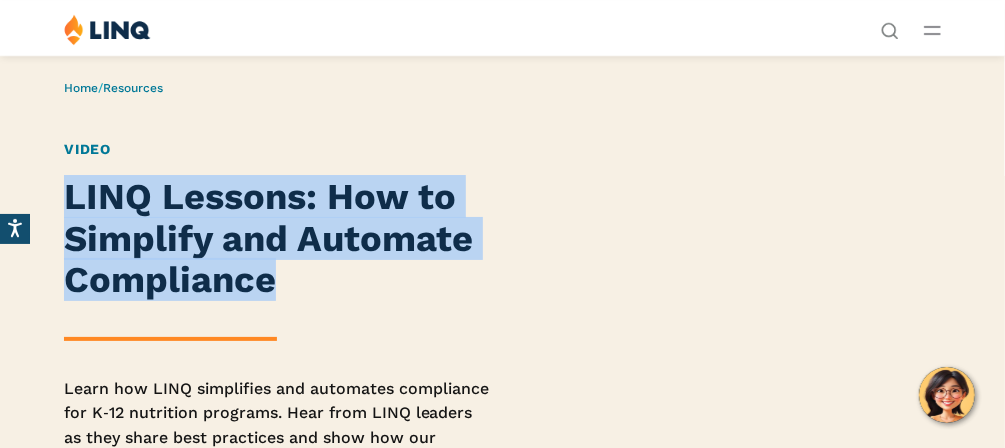 drag, startPoint x: 89, startPoint y: 185, endPoint x: 293, endPoint y: 289, distance: 228.98035 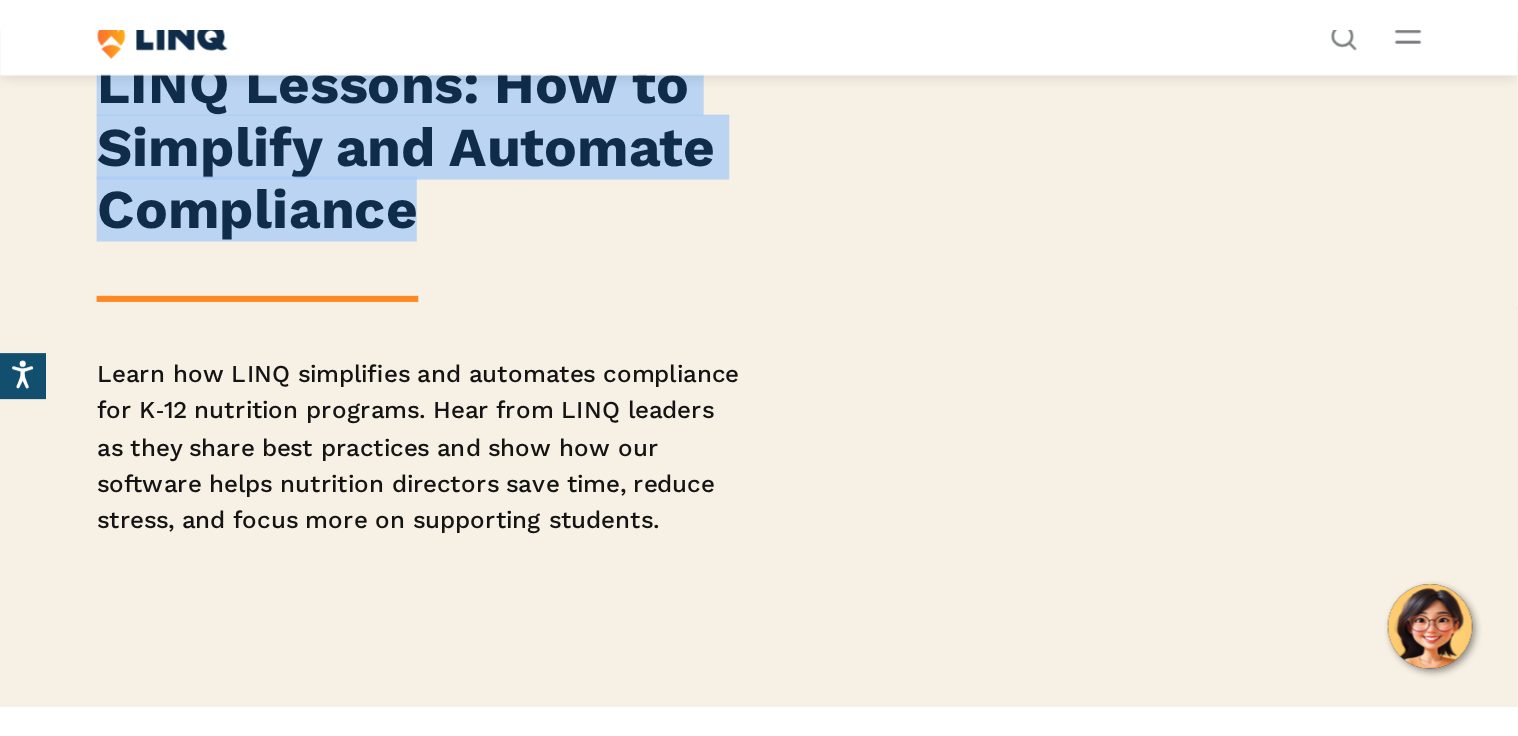 scroll, scrollTop: 161, scrollLeft: 0, axis: vertical 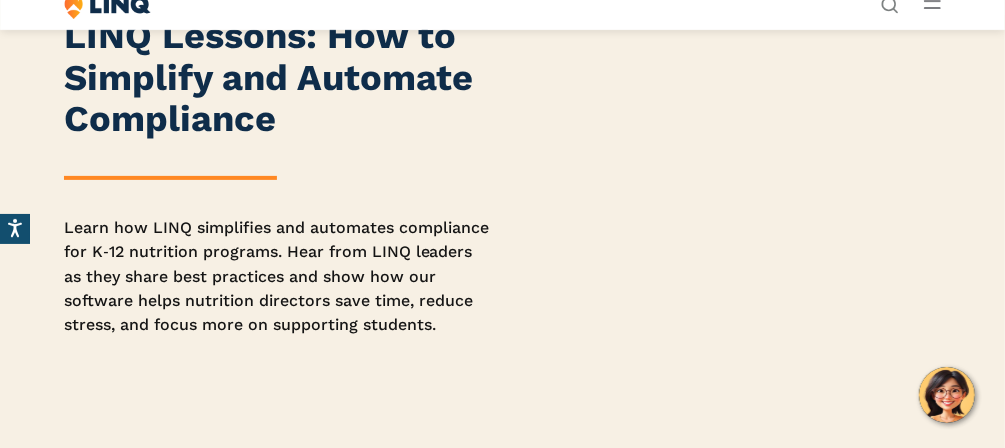click on "Learn how LINQ simplifies and automates compliance for K‑12 nutrition programs. Hear from LINQ leaders as they share best practices and show how our software helps nutrition directors save time, reduce stress, and focus more on supporting students." at bounding box center [276, 277] 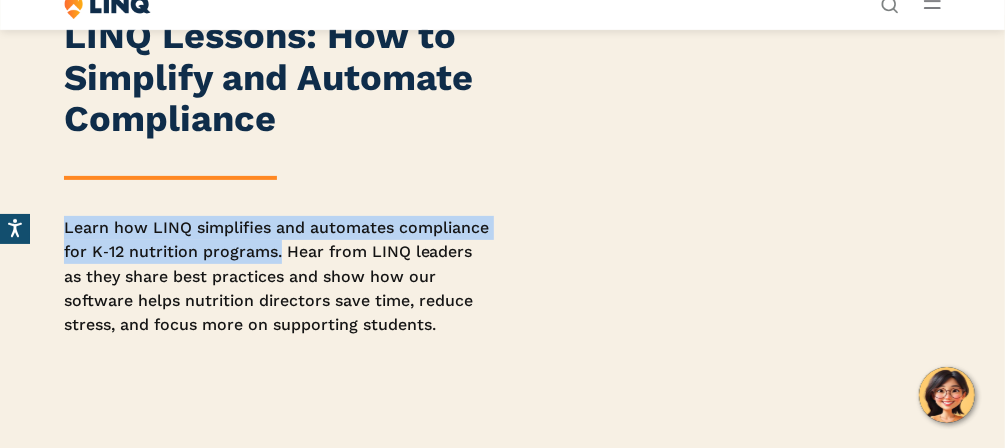 drag, startPoint x: 75, startPoint y: 232, endPoint x: 369, endPoint y: 254, distance: 294.822 